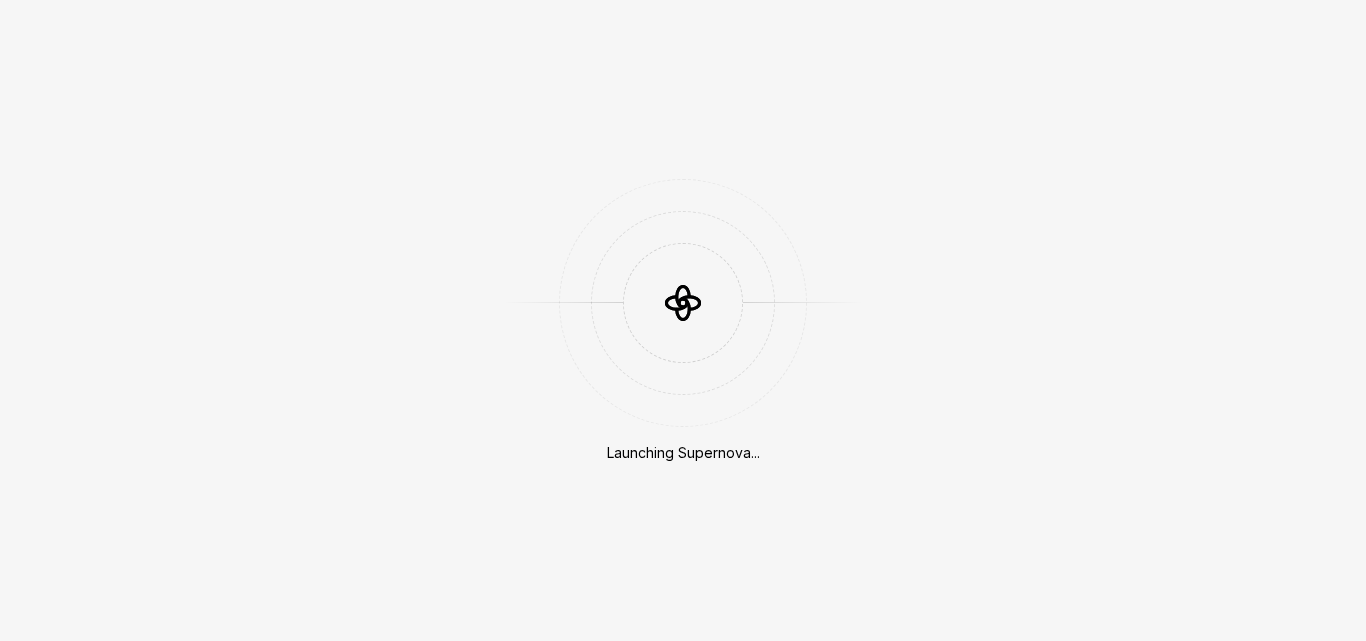 scroll, scrollTop: 0, scrollLeft: 0, axis: both 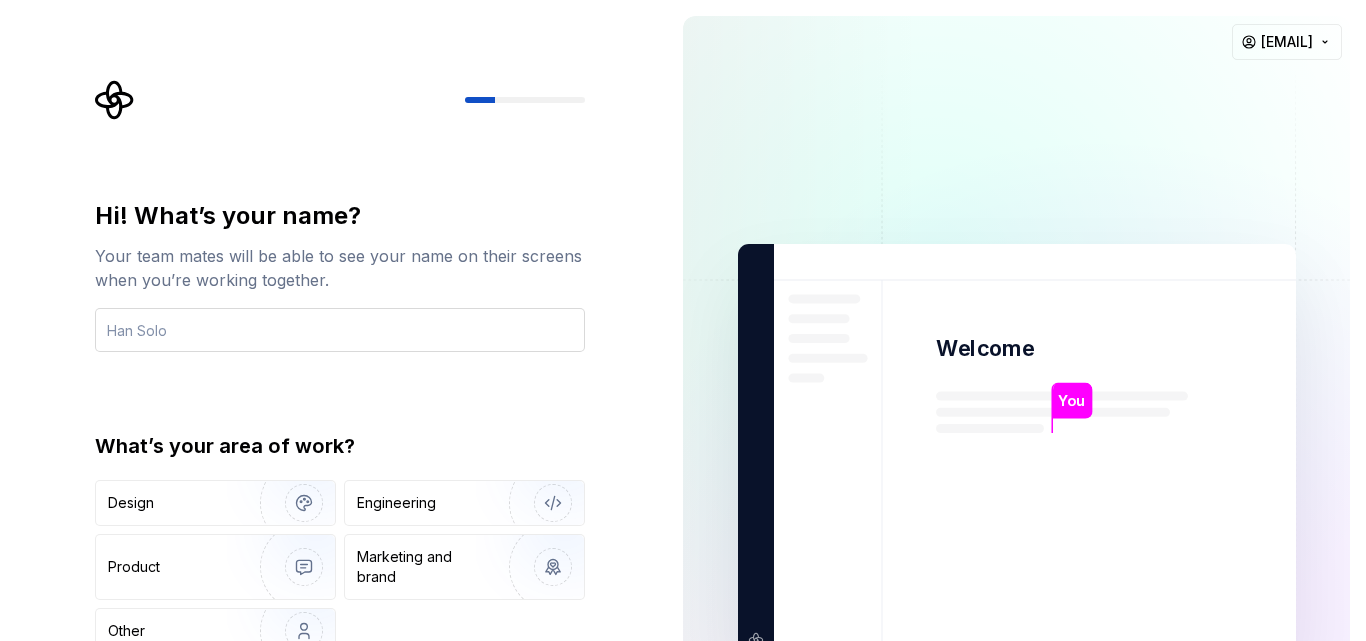 click at bounding box center (340, 330) 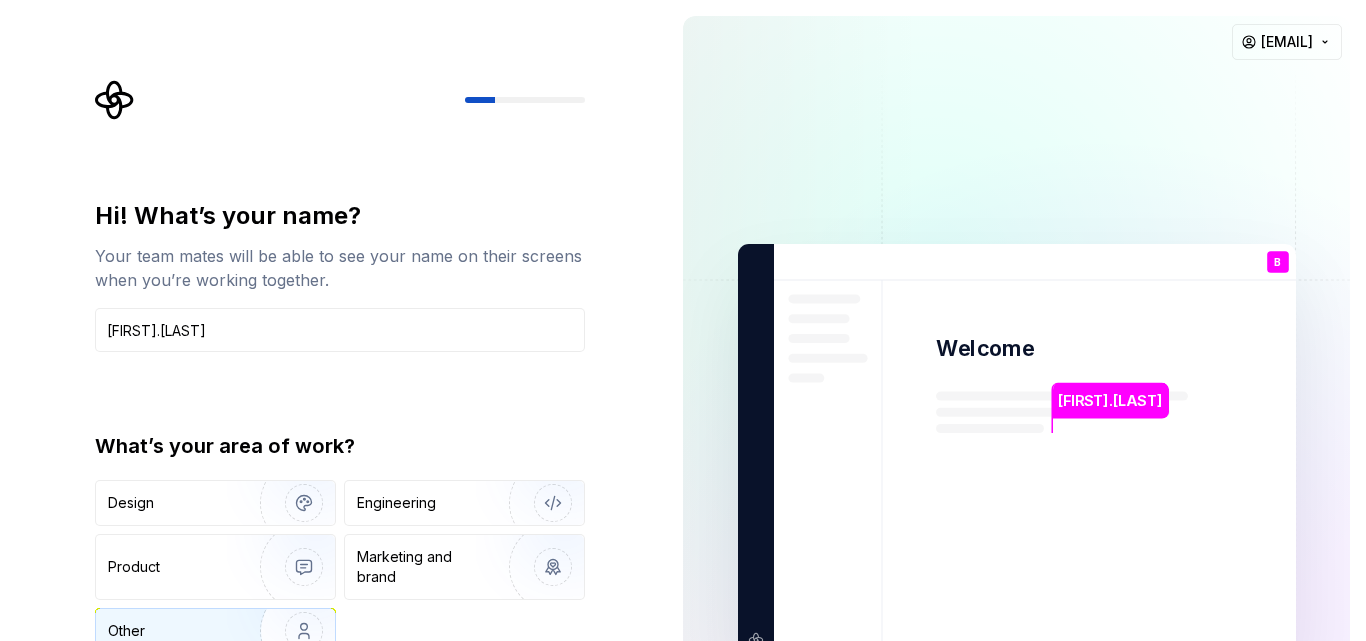 type on "[FIRST].[LAST]" 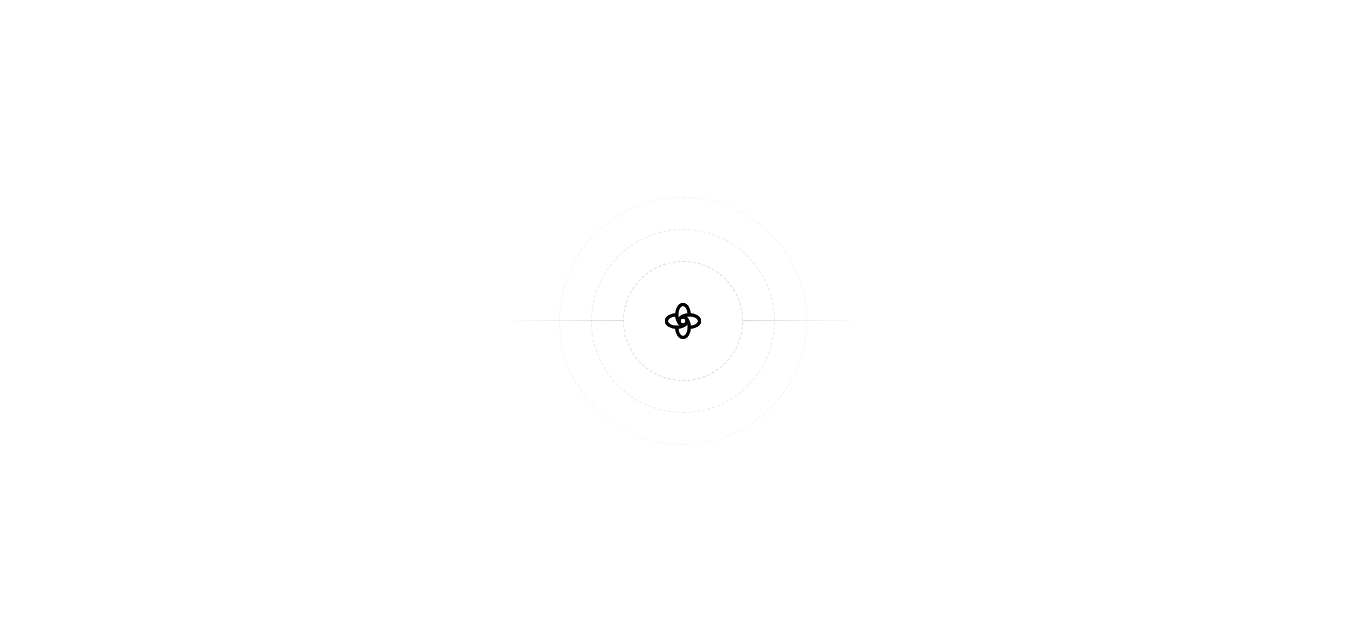 scroll, scrollTop: 0, scrollLeft: 0, axis: both 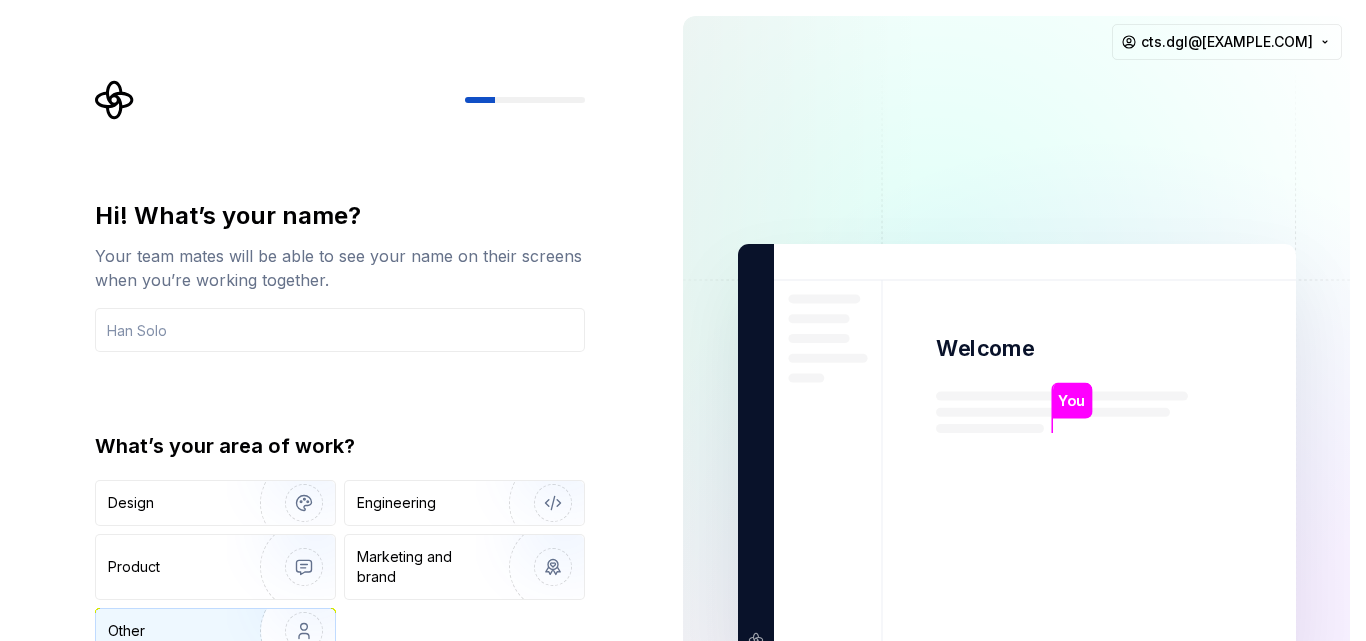 click on "Other" at bounding box center (126, 631) 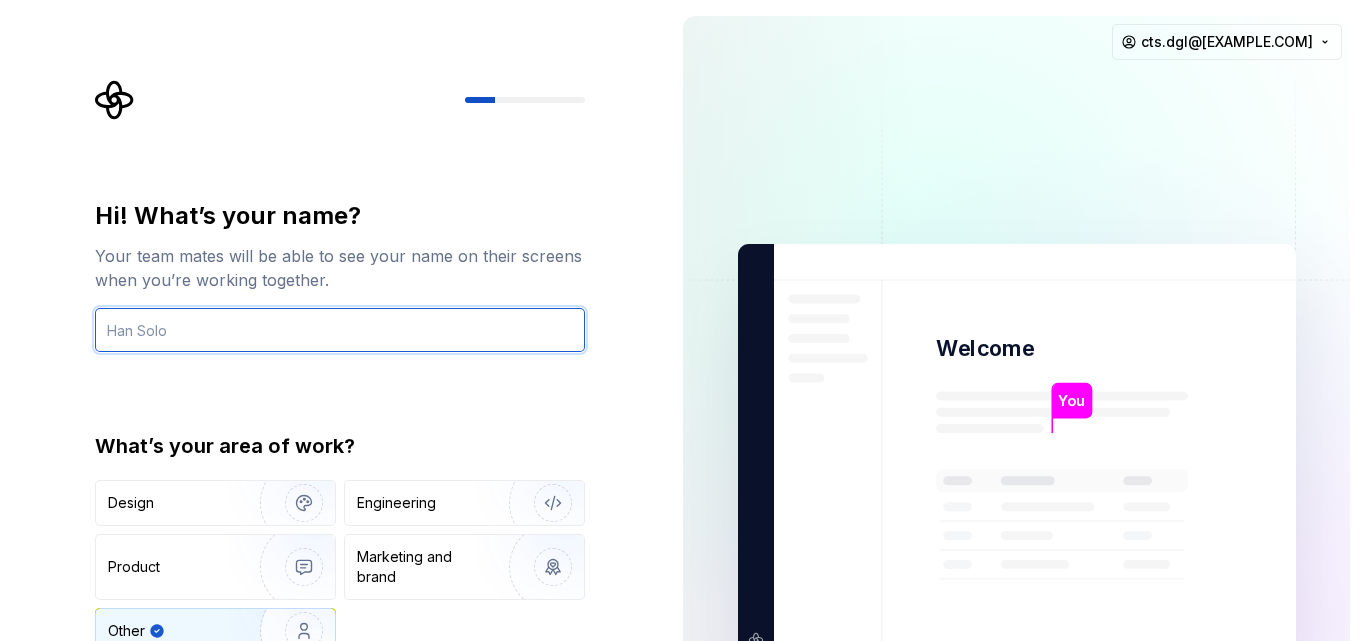 click at bounding box center (340, 330) 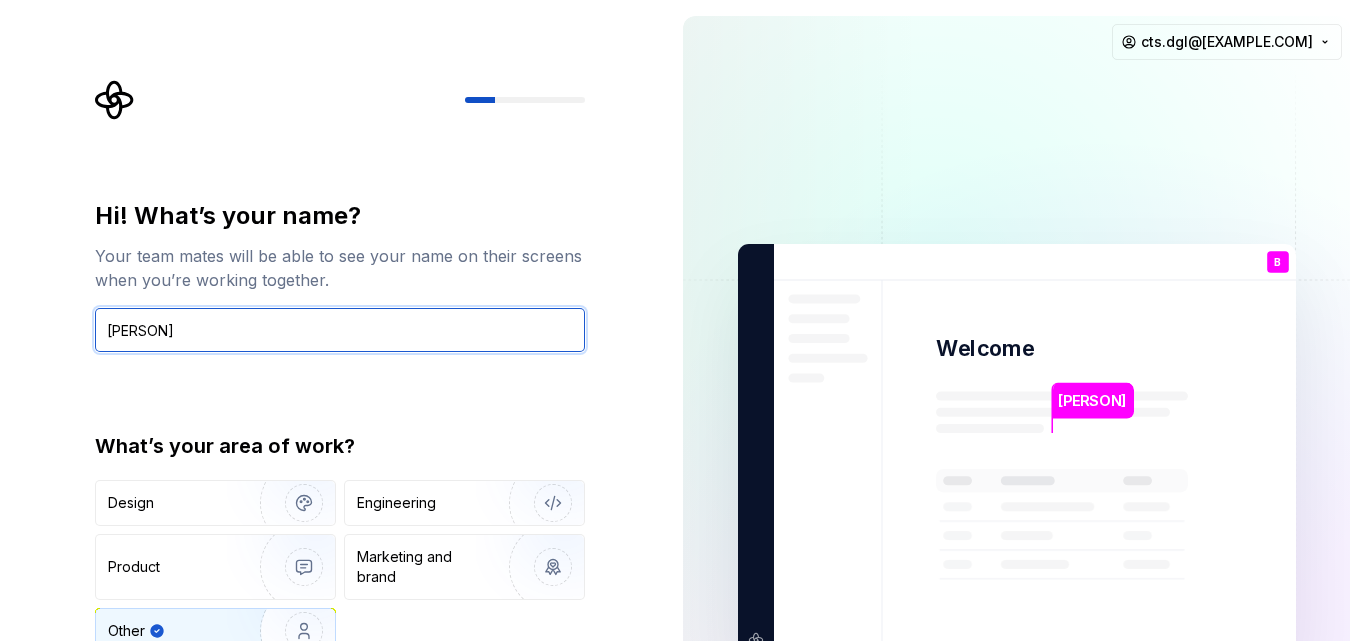 type on "[FIRST]" 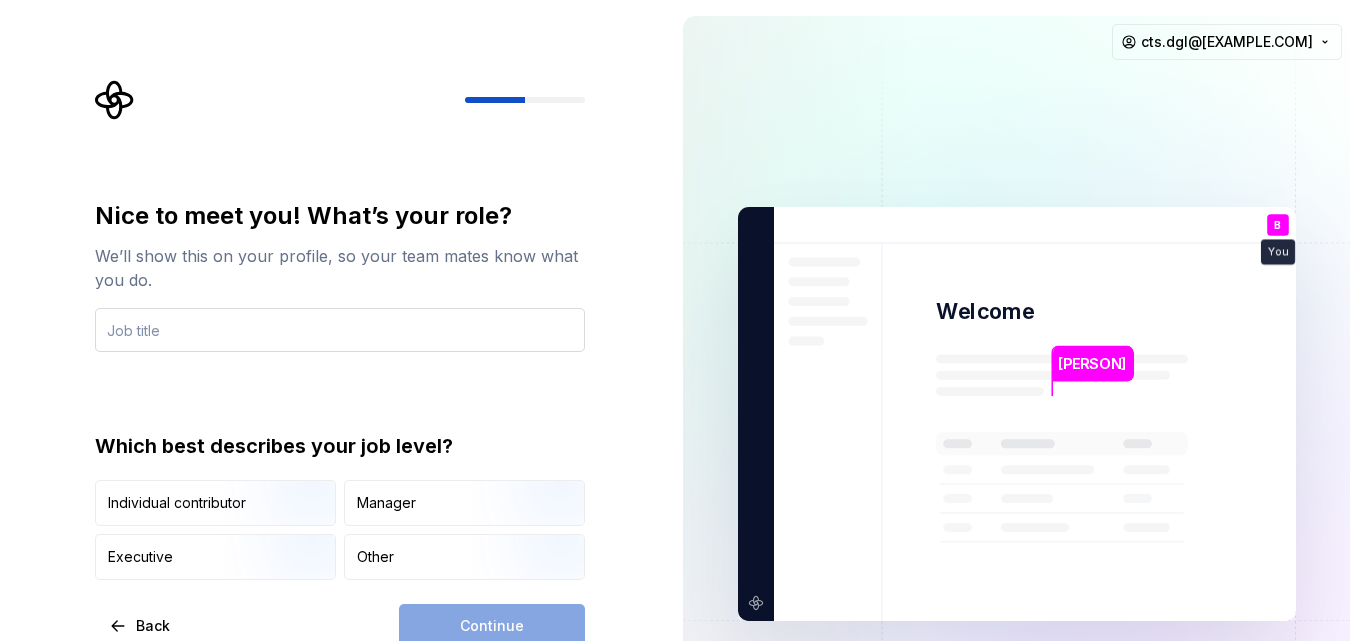 click at bounding box center [340, 330] 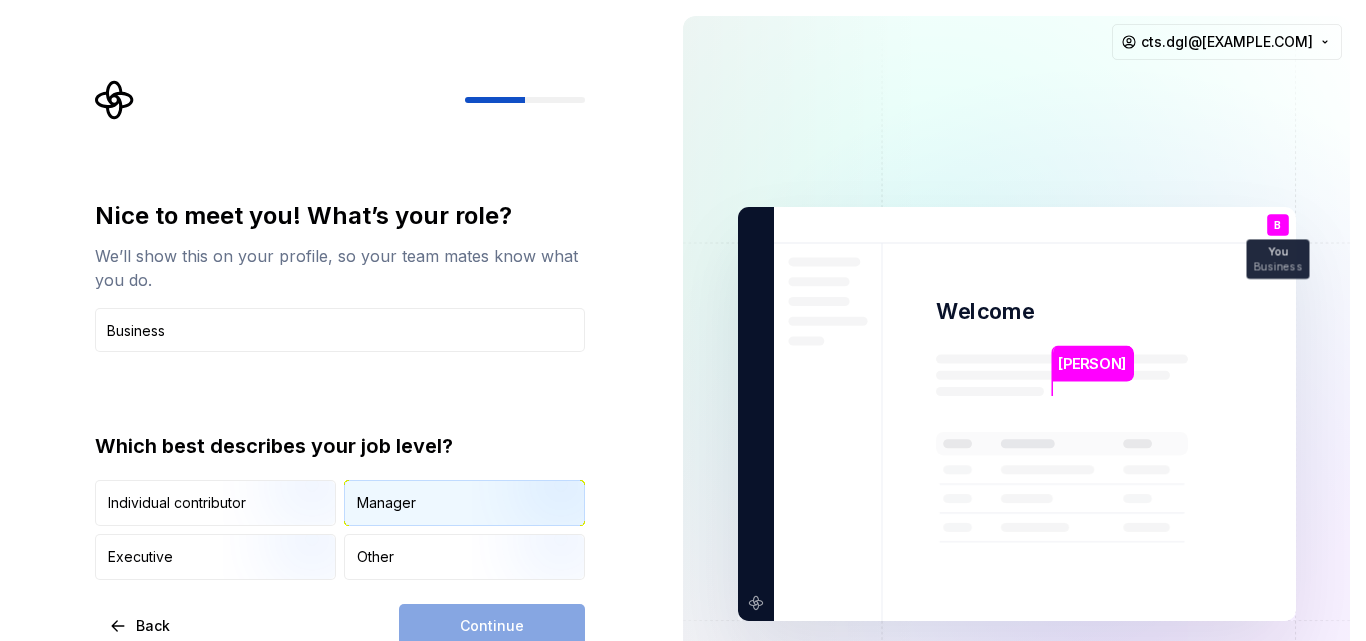 type on "Business" 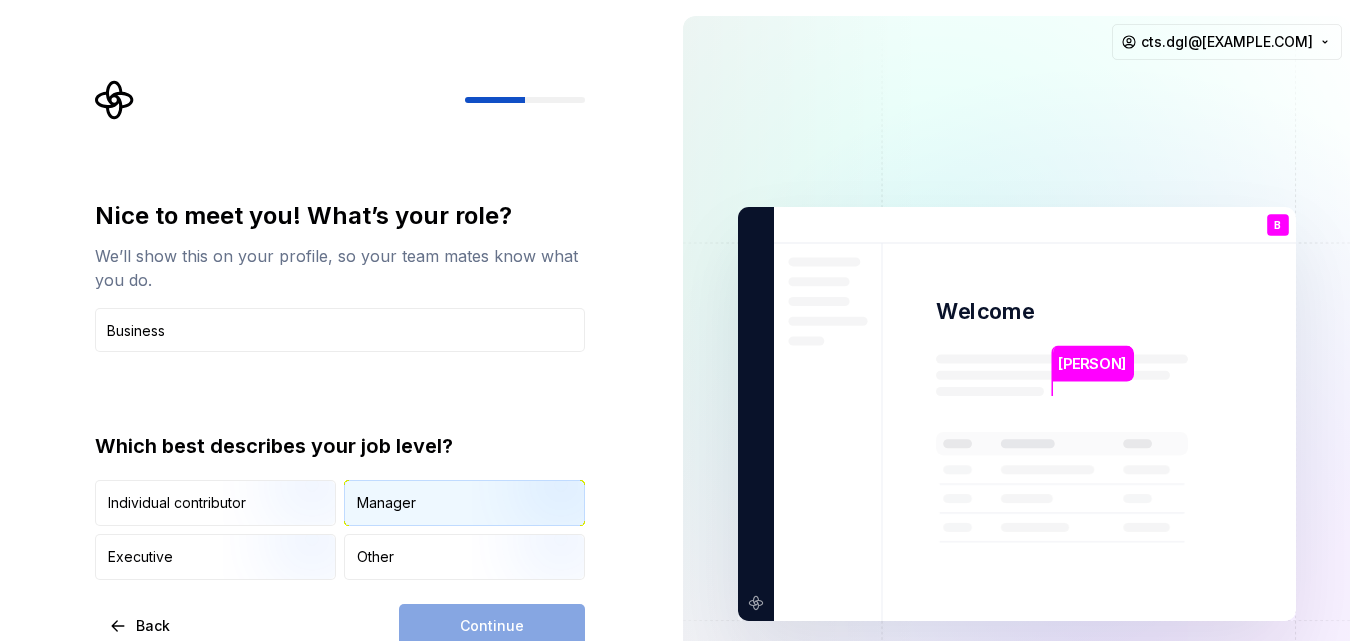 click on "Manager" at bounding box center (386, 503) 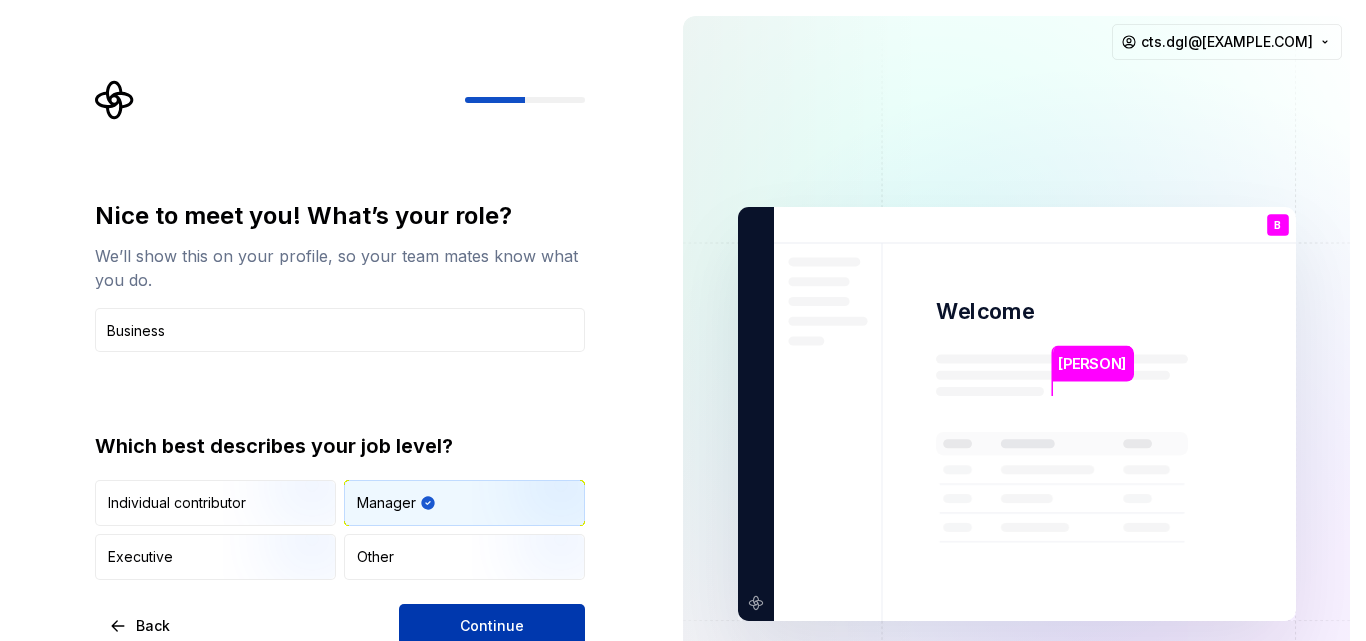 click on "Continue" at bounding box center [492, 626] 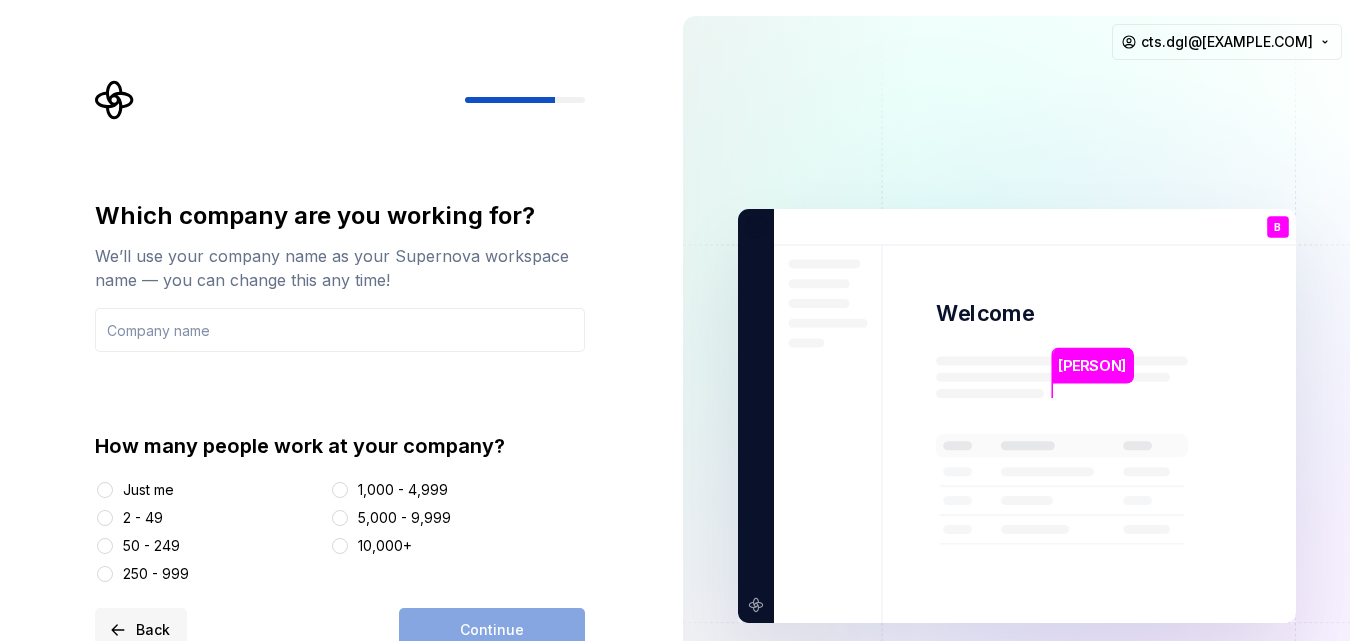 click on "Back" at bounding box center (153, 630) 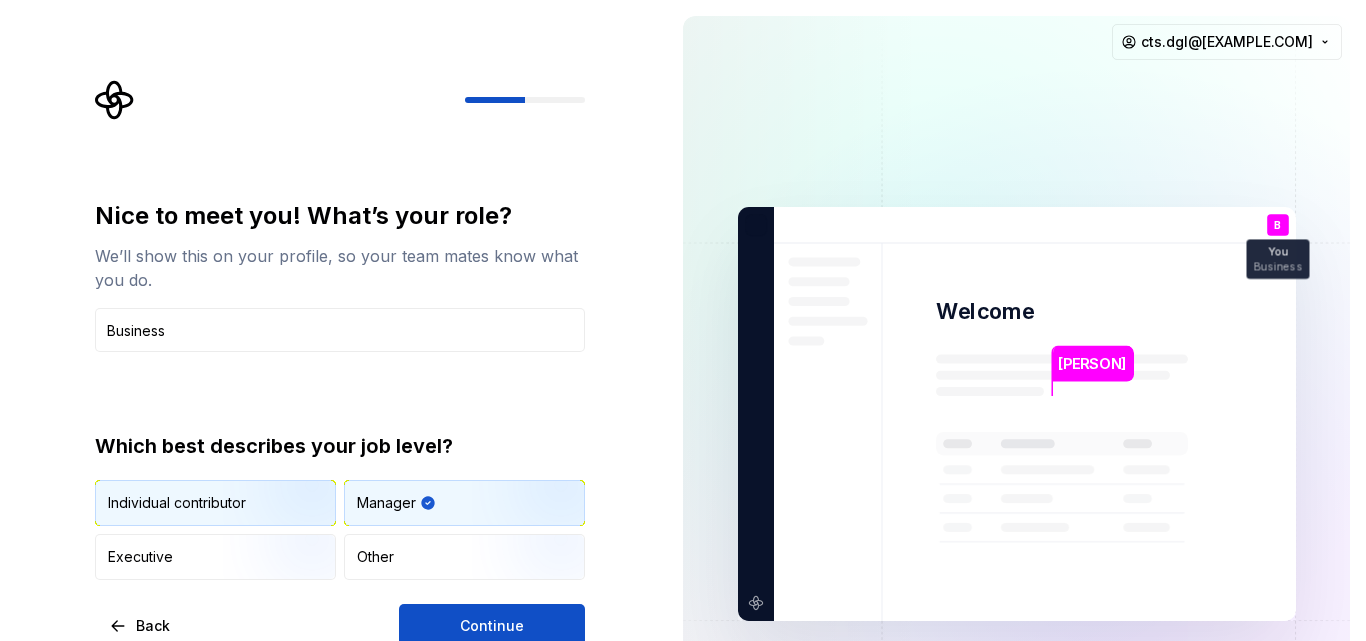 click on "Individual contributor" at bounding box center (177, 503) 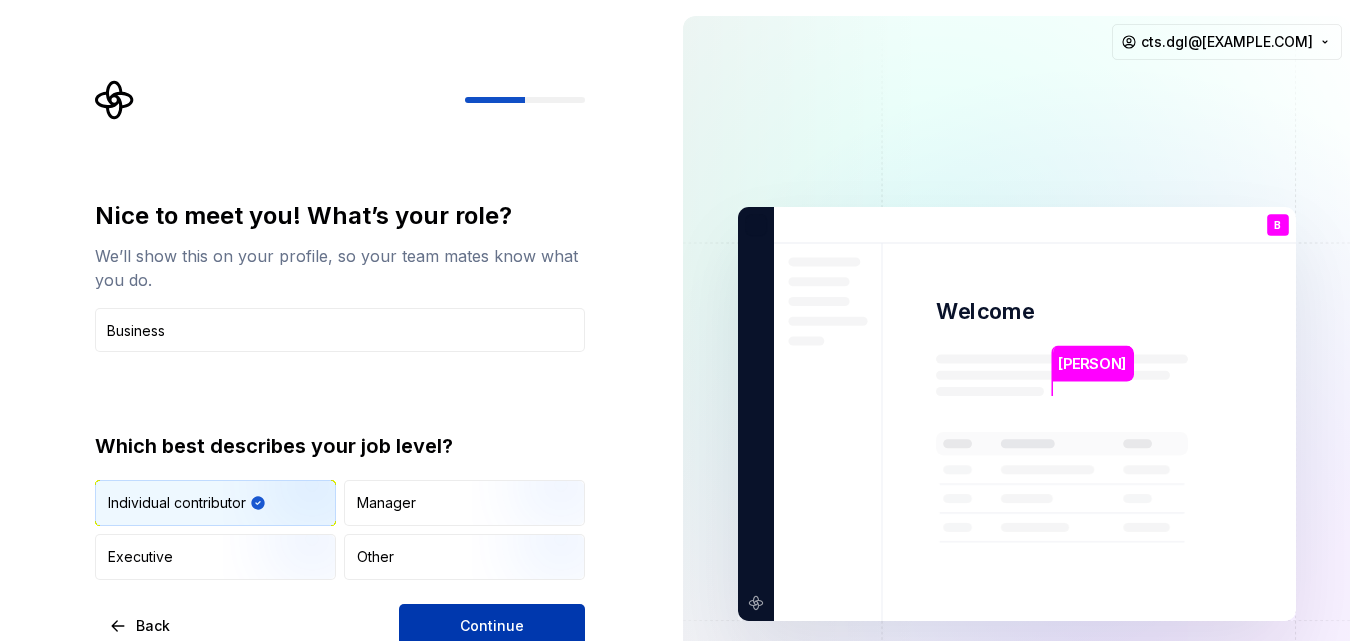 click on "Continue" at bounding box center (492, 626) 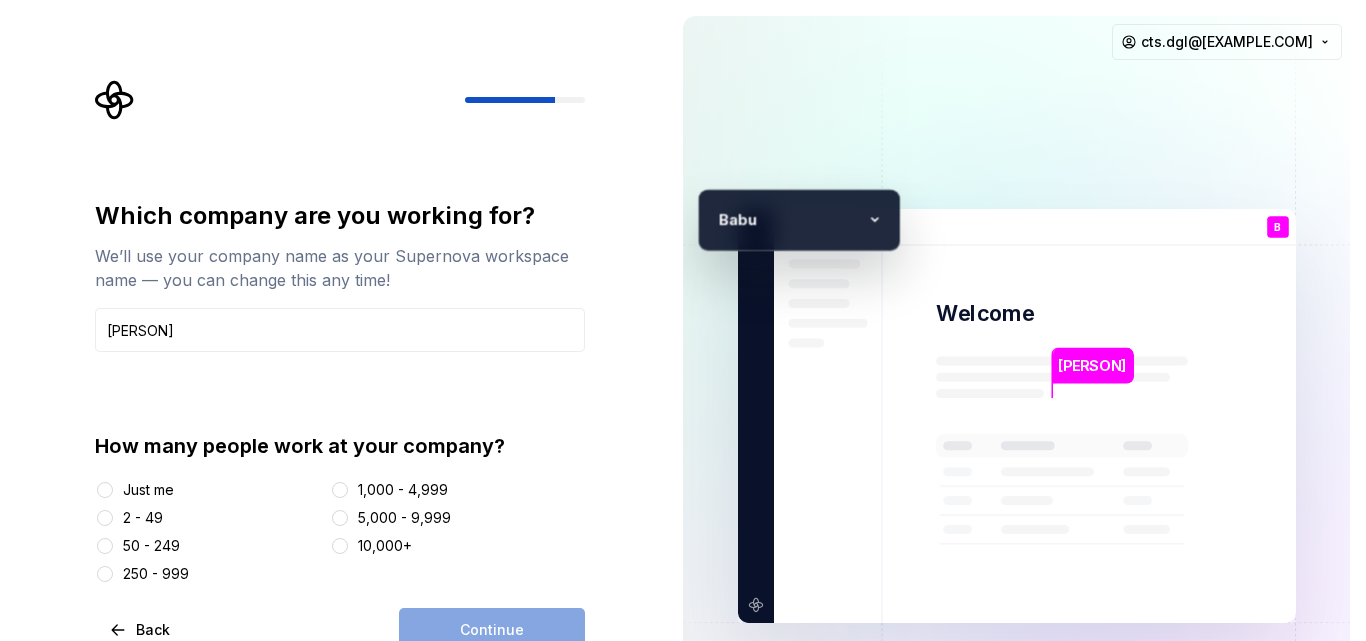 type on "[FIRST]" 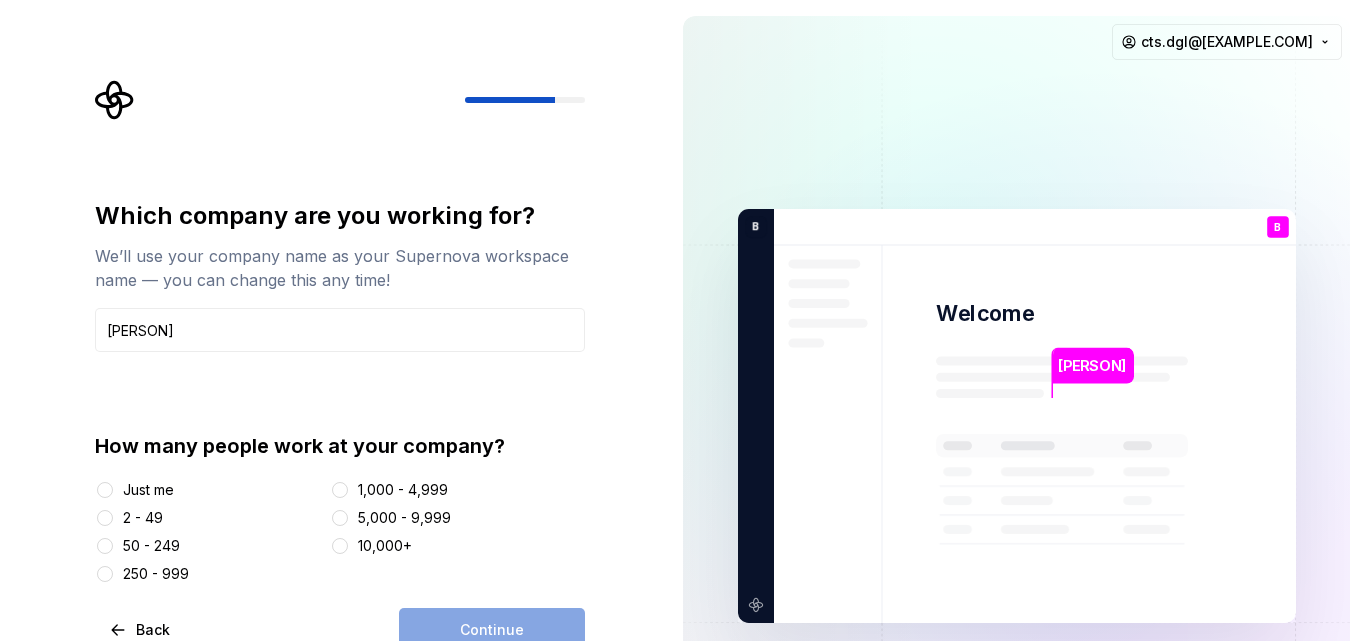 click on "Just me" at bounding box center [148, 490] 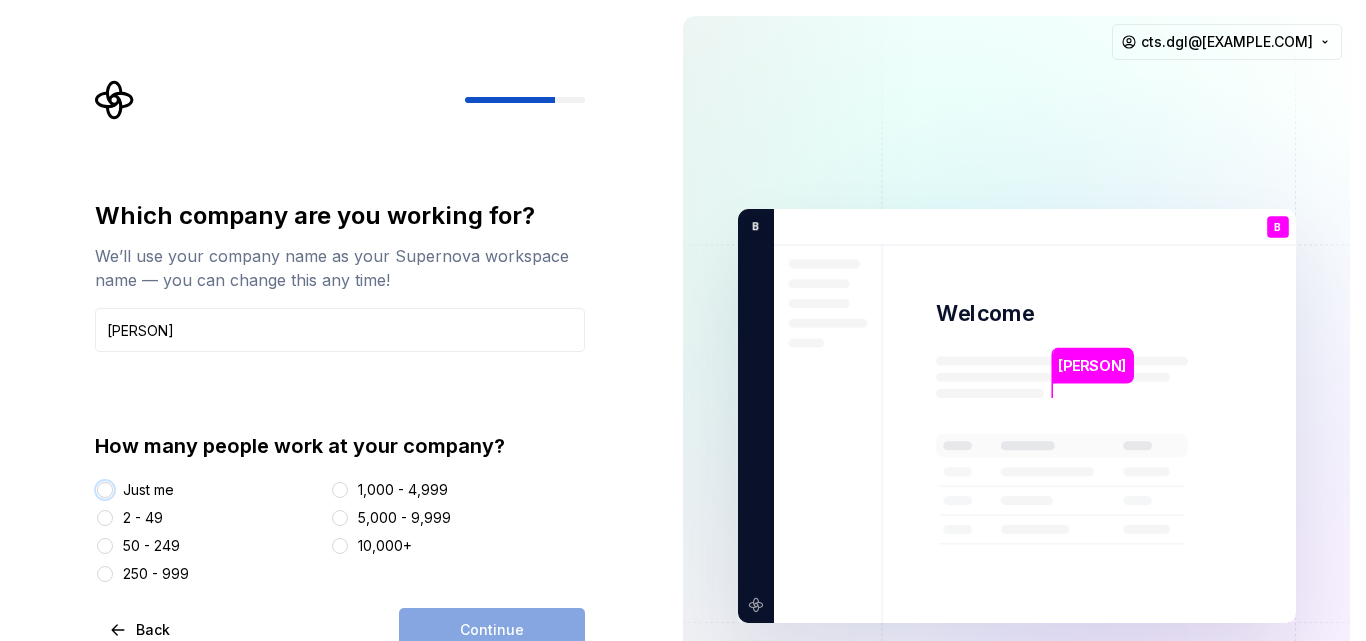 click on "Just me" at bounding box center [105, 490] 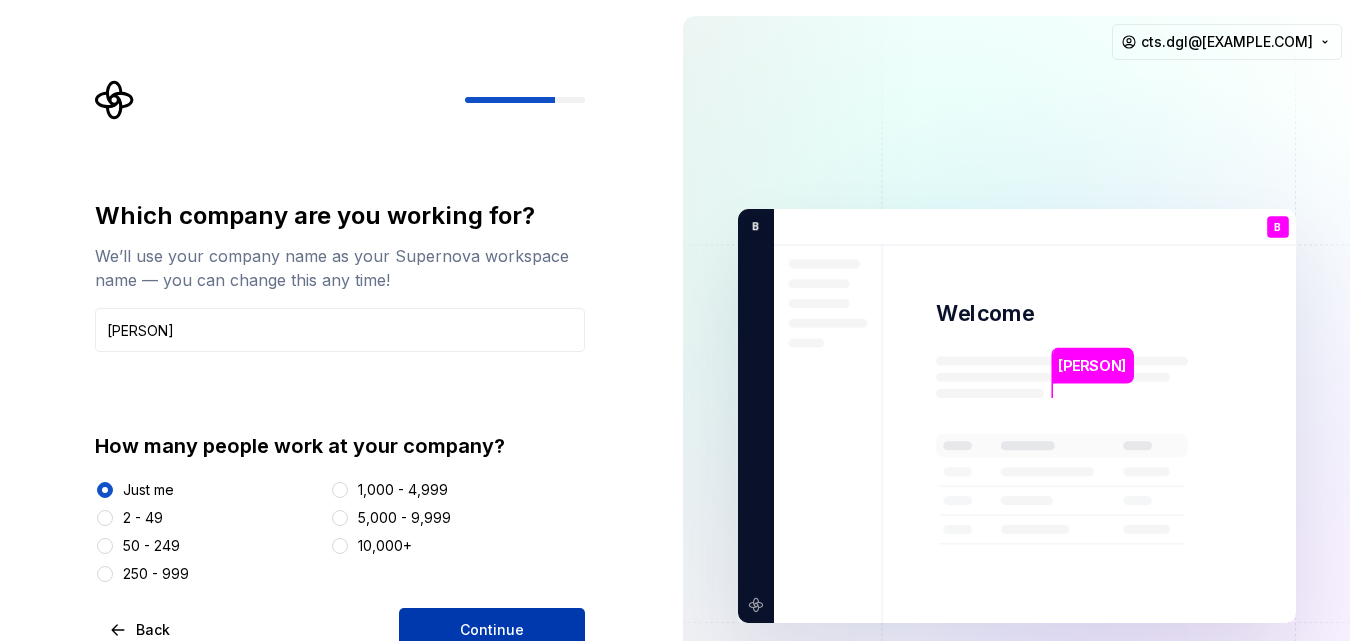 click on "Continue" at bounding box center (492, 630) 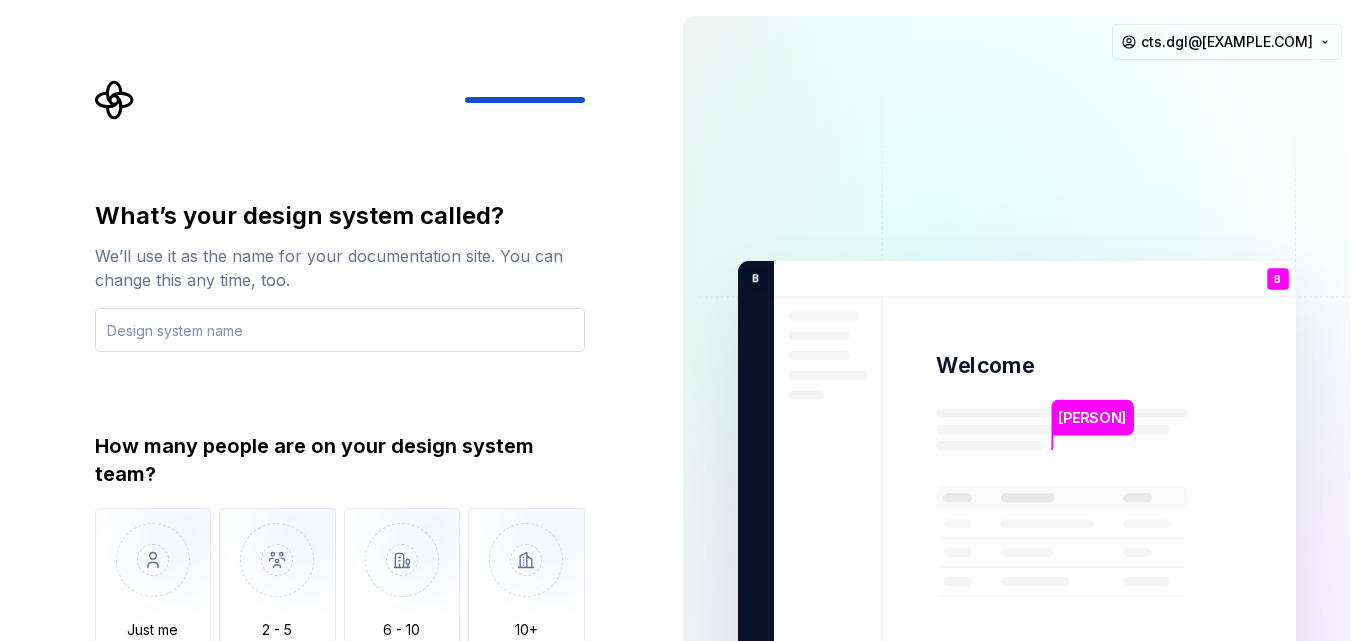 click at bounding box center [340, 330] 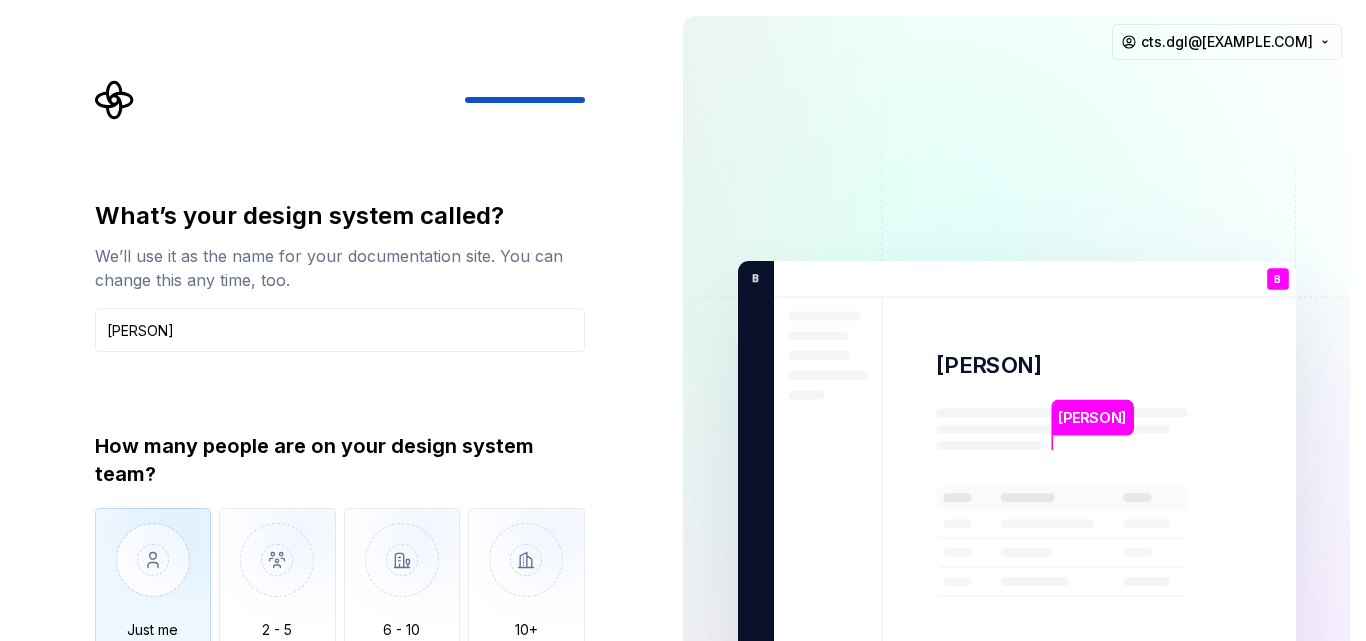 type on "[FIRST]" 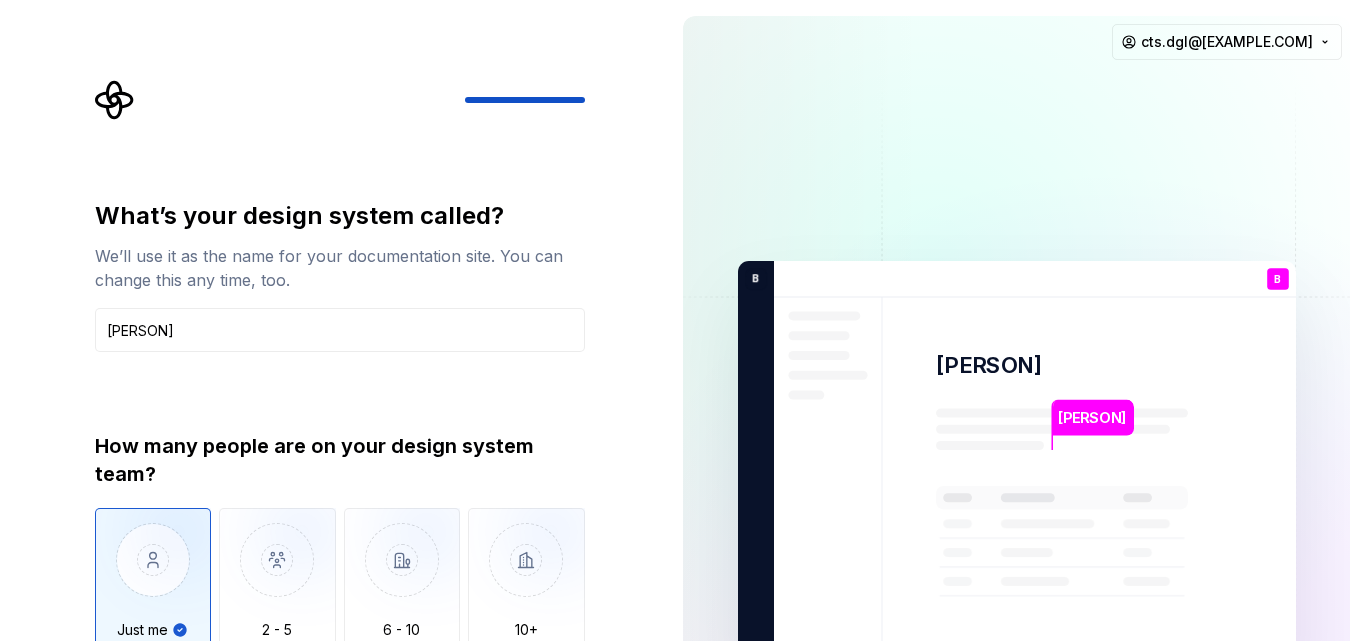 type on "Only one person" 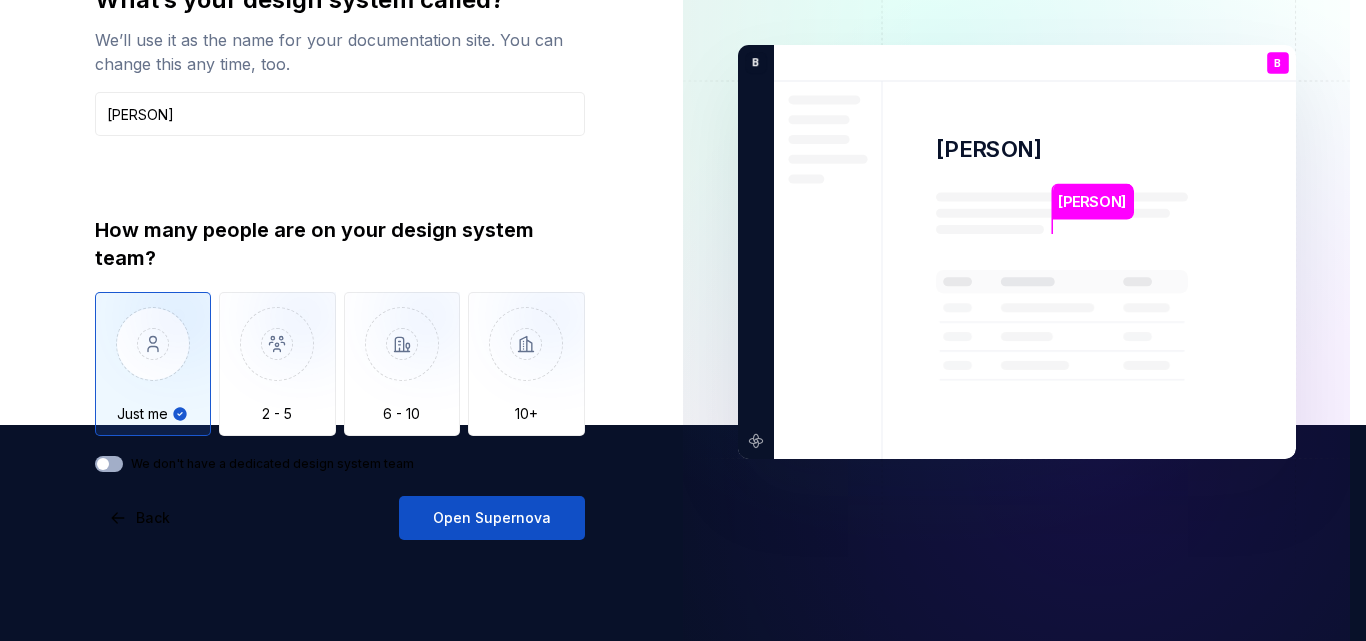 scroll, scrollTop: 295, scrollLeft: 0, axis: vertical 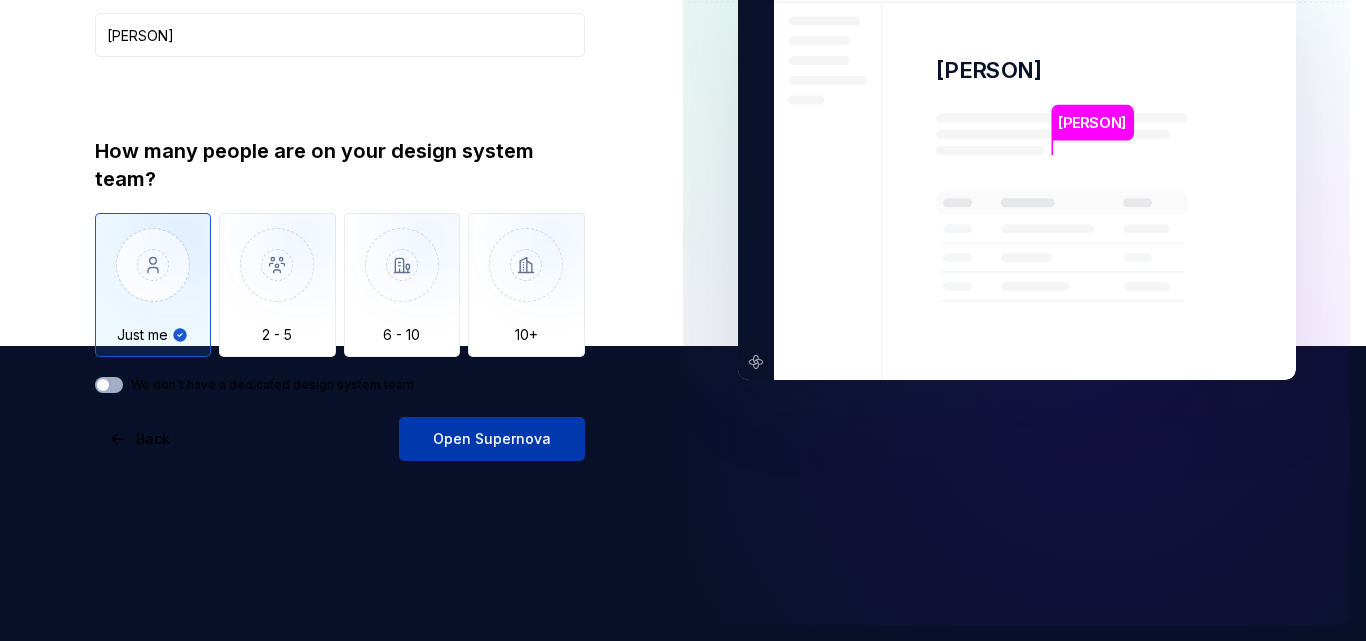 click on "Open Supernova" at bounding box center [492, 439] 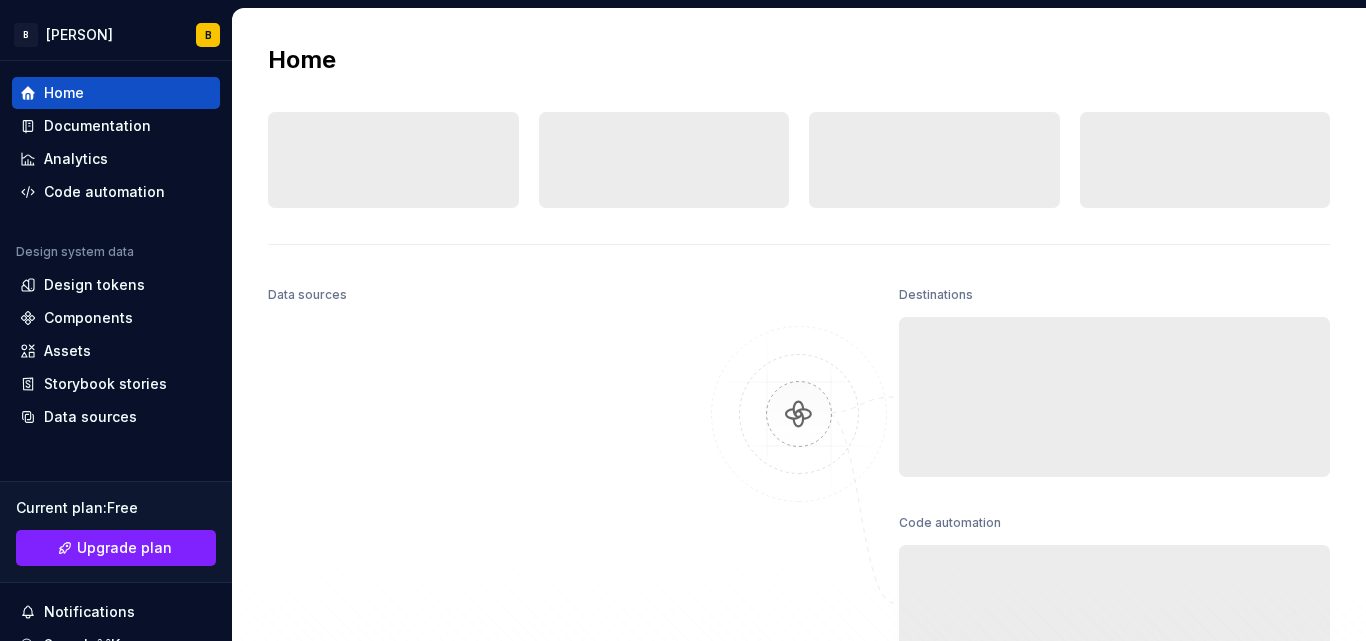 scroll, scrollTop: 0, scrollLeft: 0, axis: both 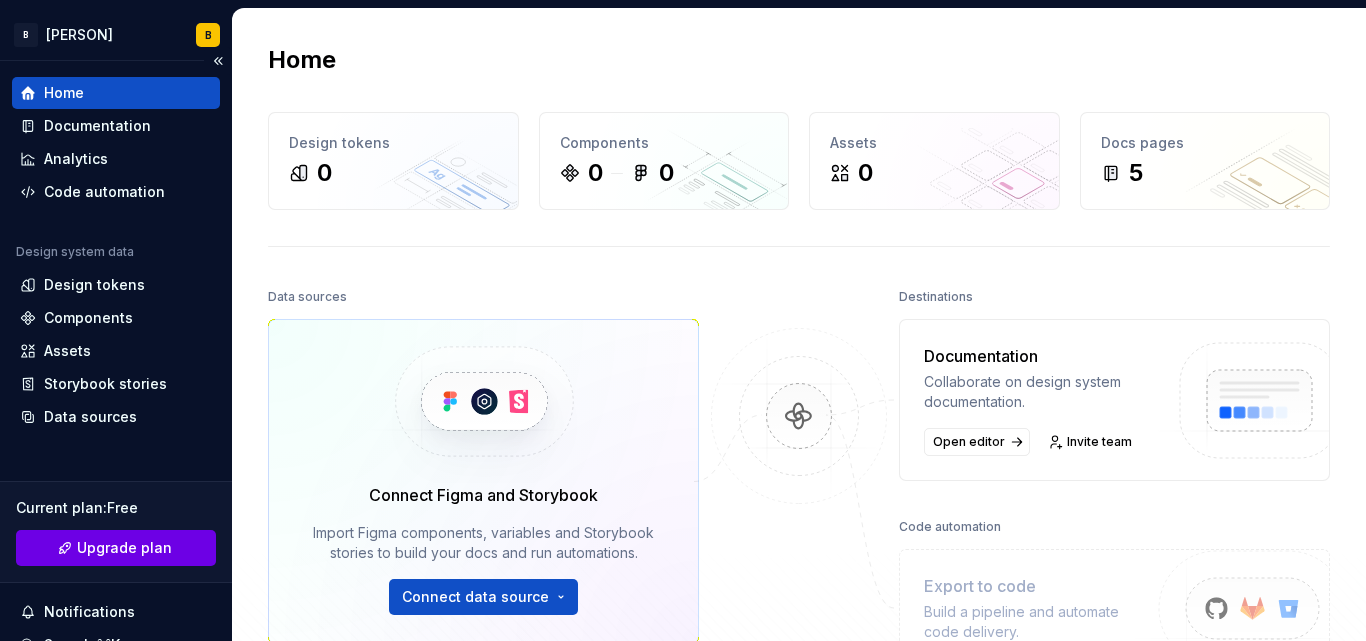click on "Upgrade plan" at bounding box center [124, 548] 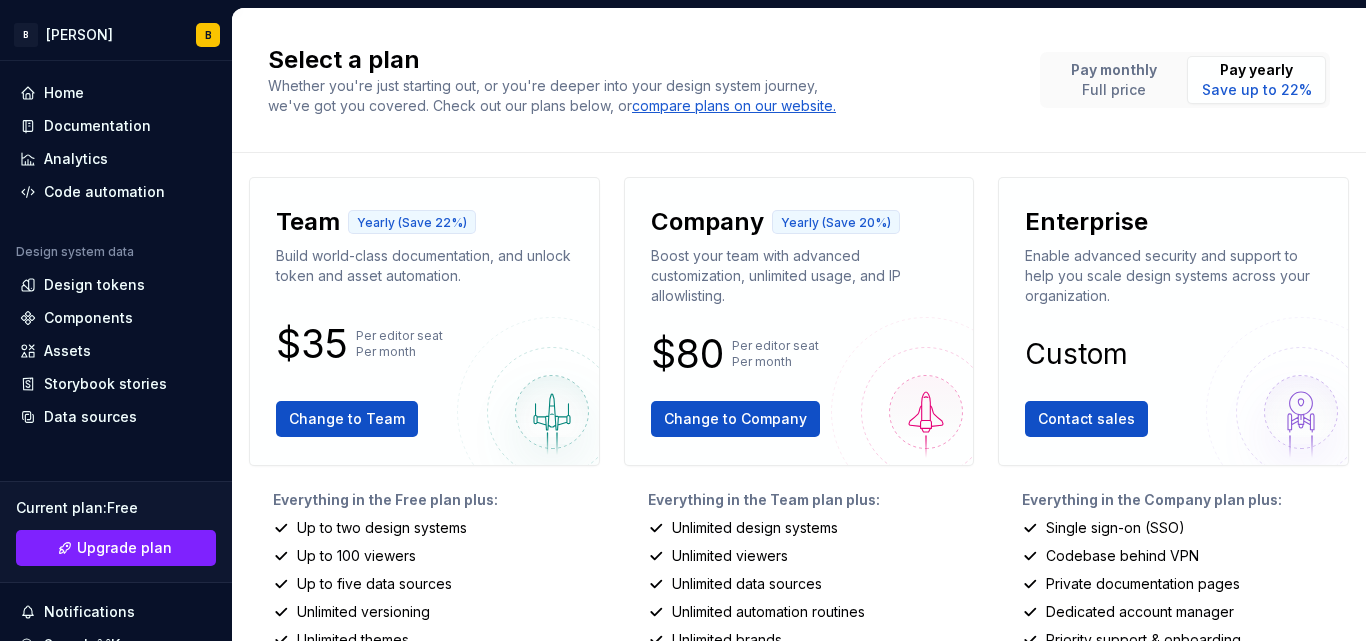 scroll, scrollTop: 0, scrollLeft: 0, axis: both 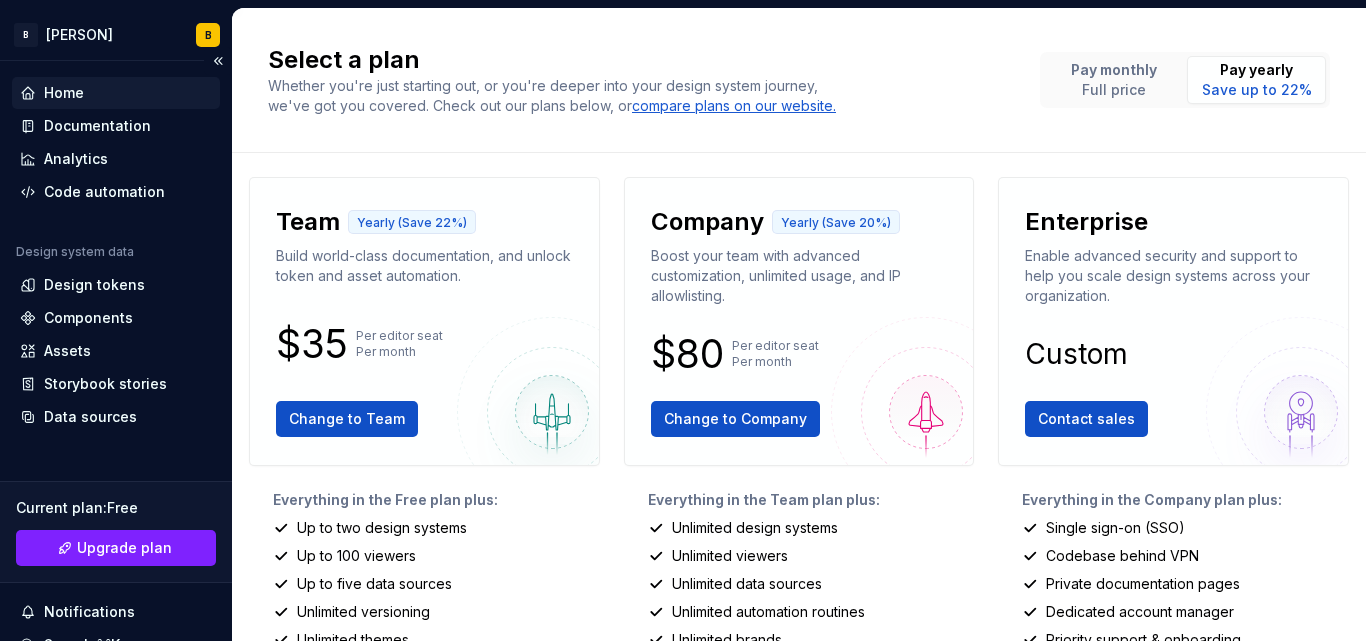 click on "Home" at bounding box center (64, 93) 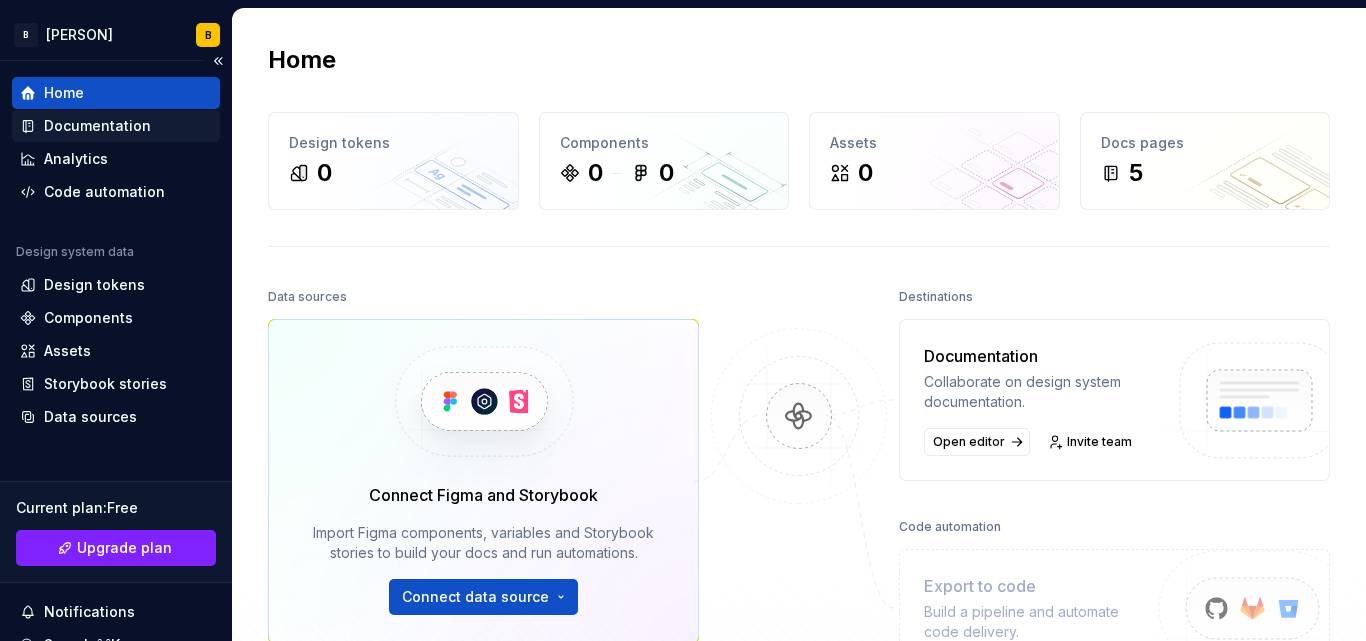 click on "Documentation" at bounding box center (97, 126) 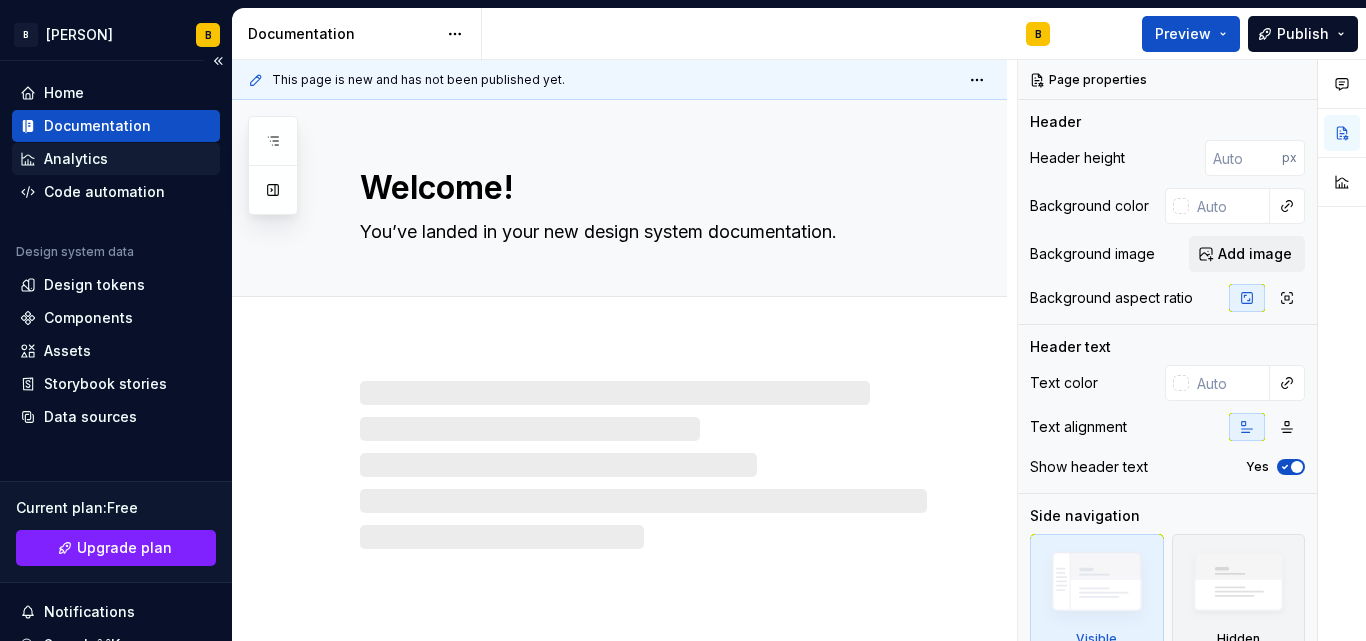 click on "Analytics" at bounding box center (76, 159) 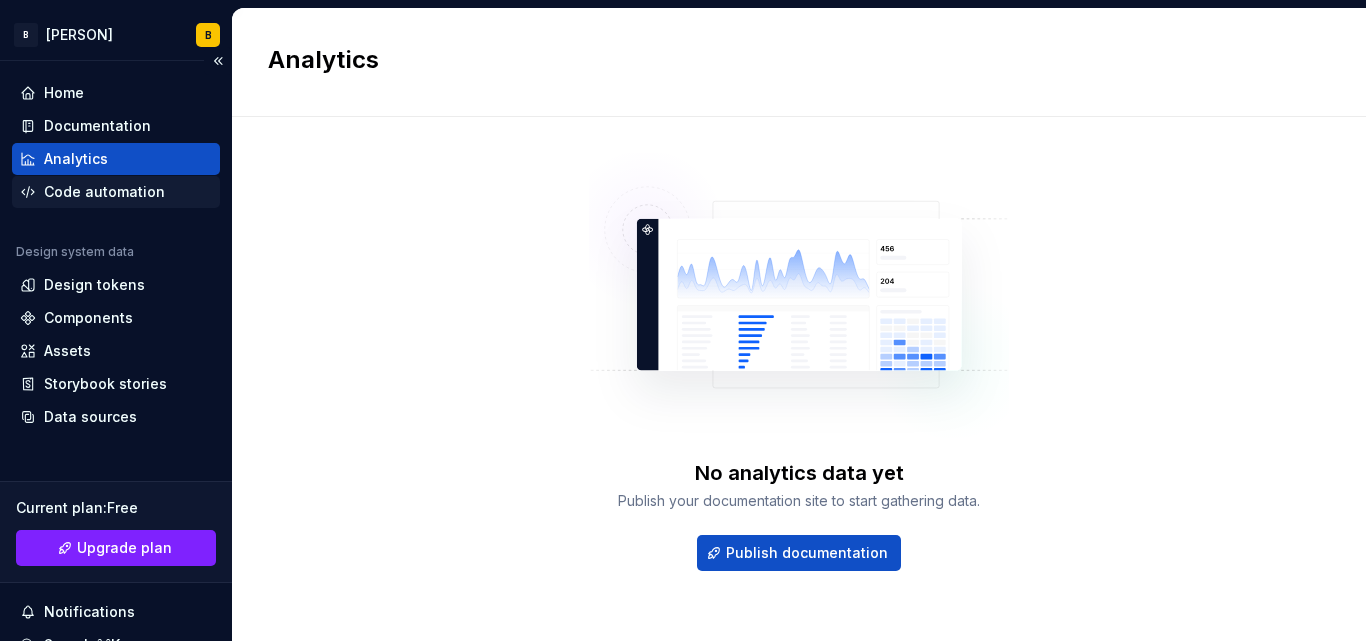 click on "Code automation" at bounding box center [104, 192] 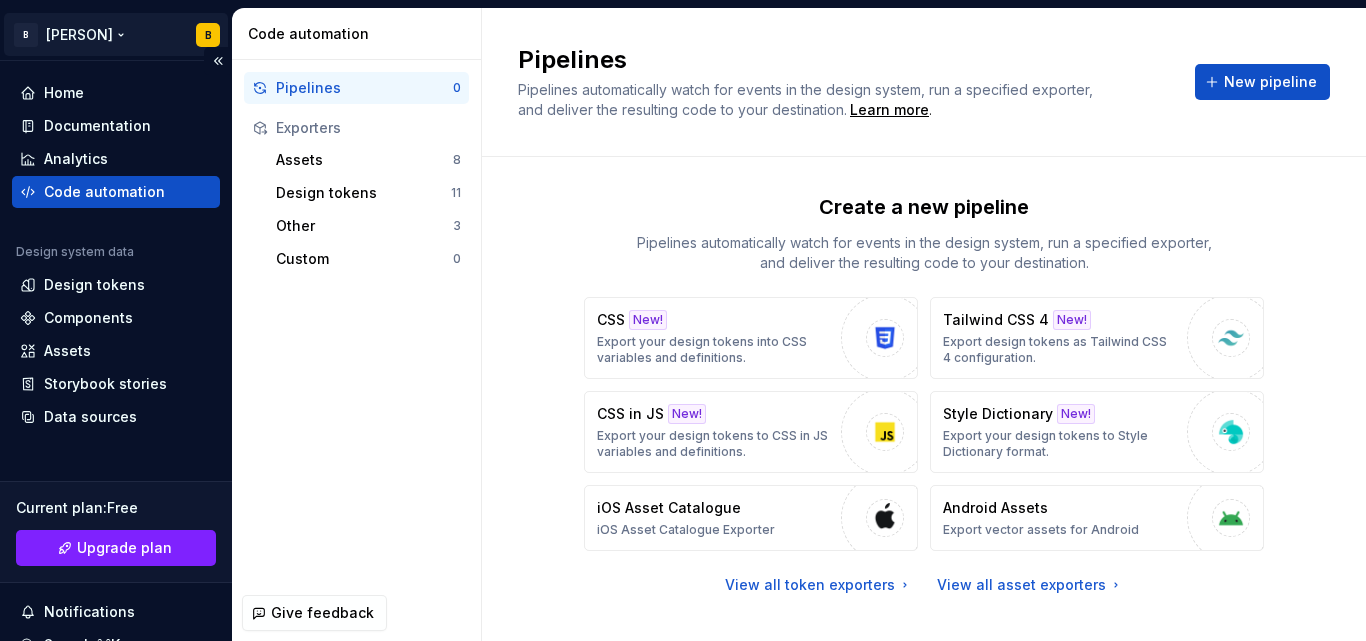 click on "B Babu B Home Documentation Analytics Code automation Design system data Design tokens Components Assets Storybook stories Data sources Current plan :  Free Upgrade plan Notifications Search ⌘K Invite team Settings Contact support Help Code automation Pipelines 0 Exporters Assets 8 Design tokens 11 Other 3 Custom 0 Give feedback Pipelines Pipelines automatically watch for events in the design system, run a specified exporter, and deliver the resulting code to your destination.   Learn more . New pipeline Create a new pipeline Pipelines automatically watch for events in the design system, run a specified exporter, and deliver the resulting code to your destination. CSS New! Export your design tokens into CSS variables and definitions. Tailwind CSS 4 New! Export design tokens as Tailwind CSS 4 configuration. CSS in JS New! Export your design tokens to CSS in JS variables and definitions. Style Dictionary New! Export your design tokens to Style Dictionary format. iOS Asset Catalogue Android Assets   *" at bounding box center [683, 320] 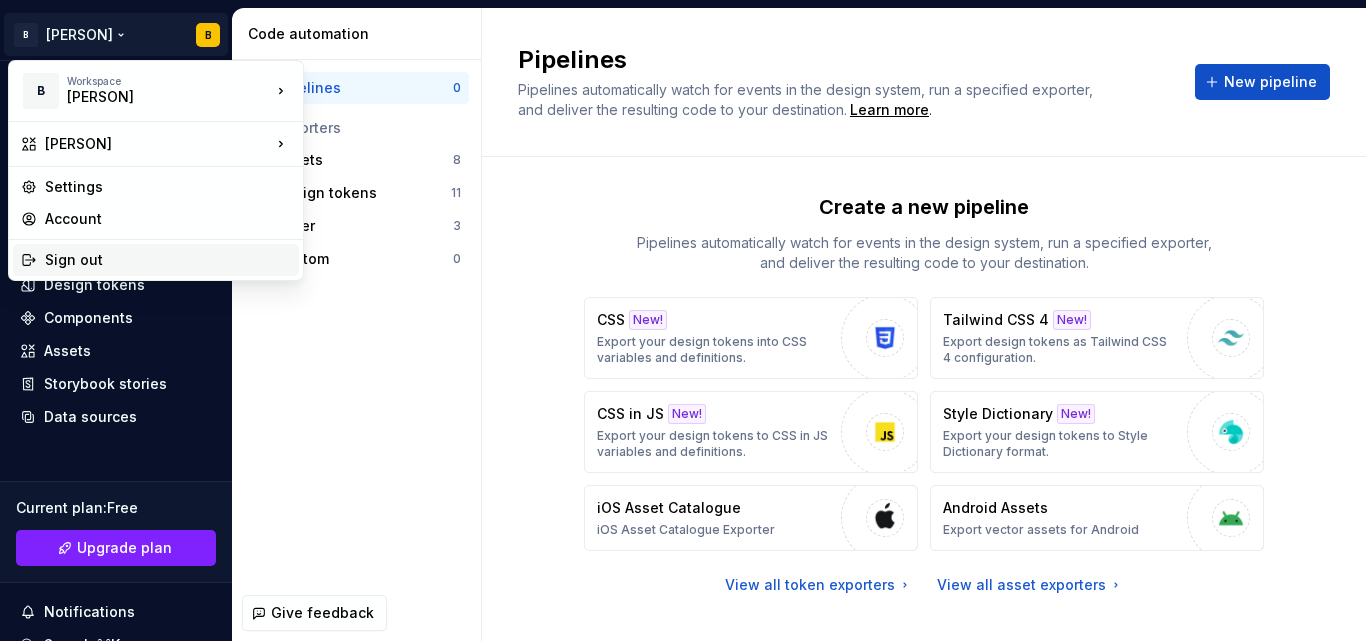 click on "Sign out" at bounding box center [168, 260] 